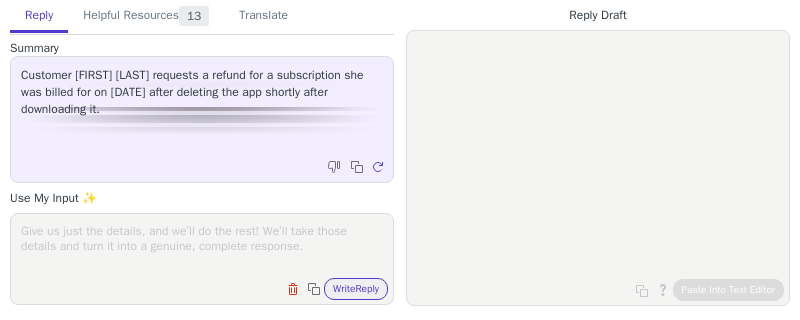 scroll, scrollTop: 0, scrollLeft: 0, axis: both 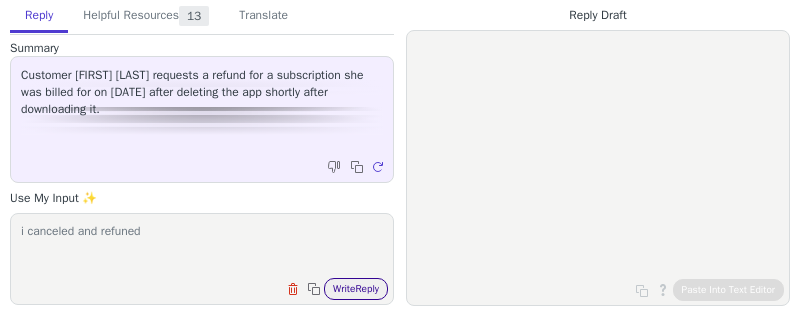type on "i canceled and refuned" 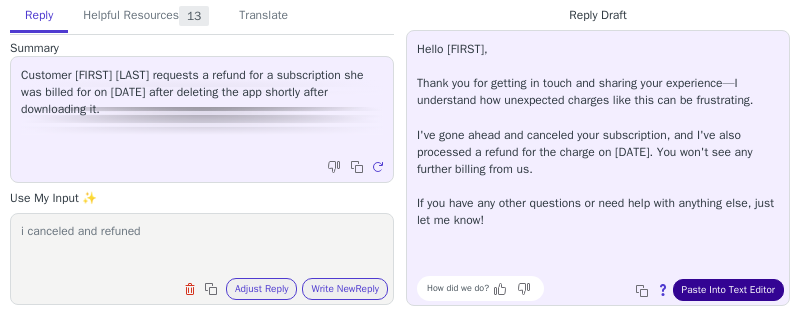 click on "Paste Into Text Editor" at bounding box center (728, 290) 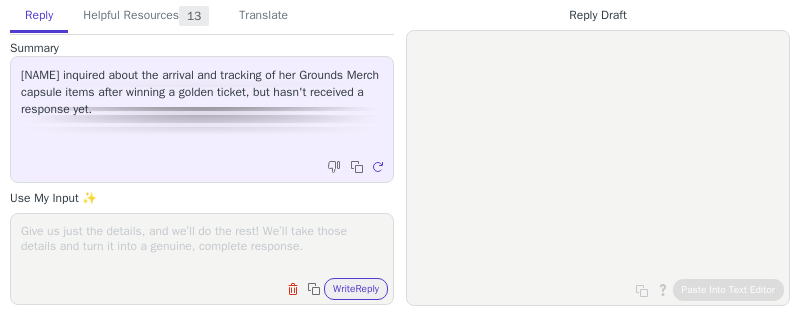 scroll, scrollTop: 0, scrollLeft: 0, axis: both 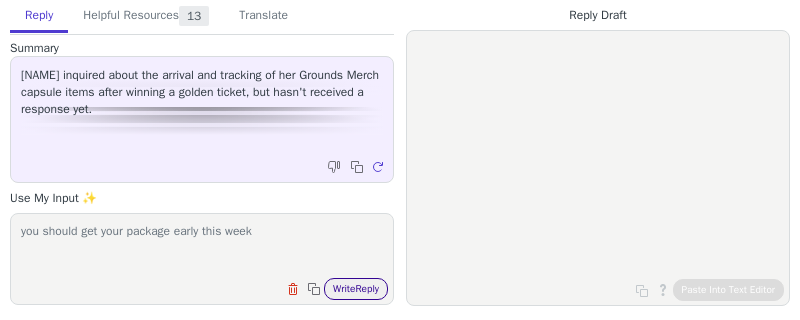 type on "you should get your package early this week" 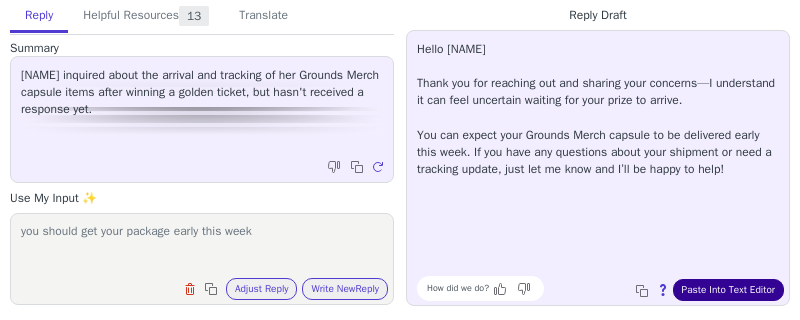 click on "Paste Into Text Editor" at bounding box center (728, 290) 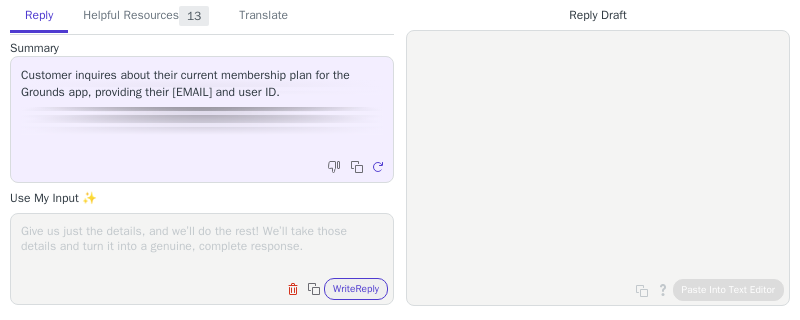 scroll, scrollTop: 0, scrollLeft: 0, axis: both 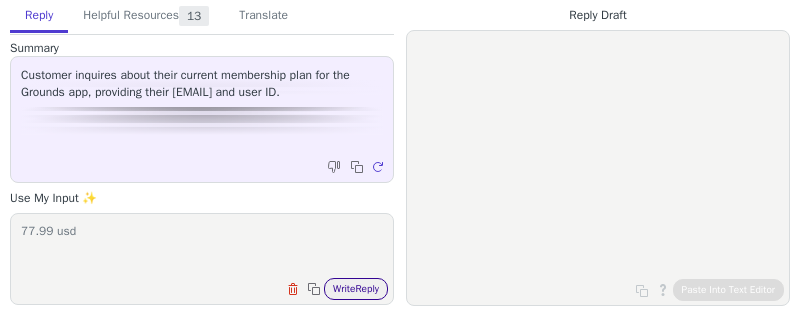 type on "77.99 usd" 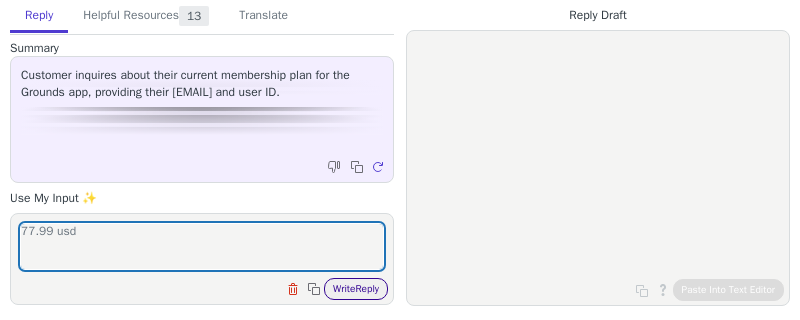 click on "Write  Reply" at bounding box center [356, 289] 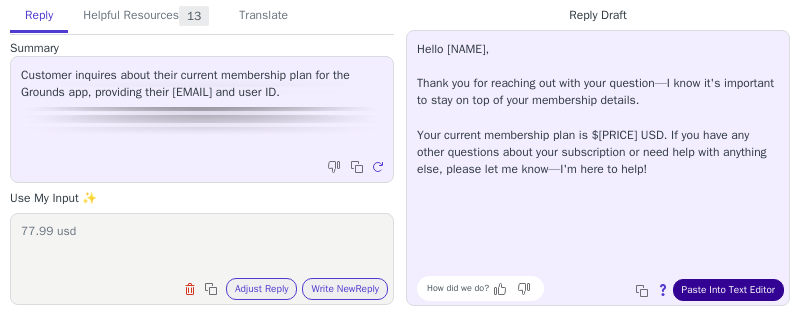 click on "Paste Into Text Editor" at bounding box center (728, 290) 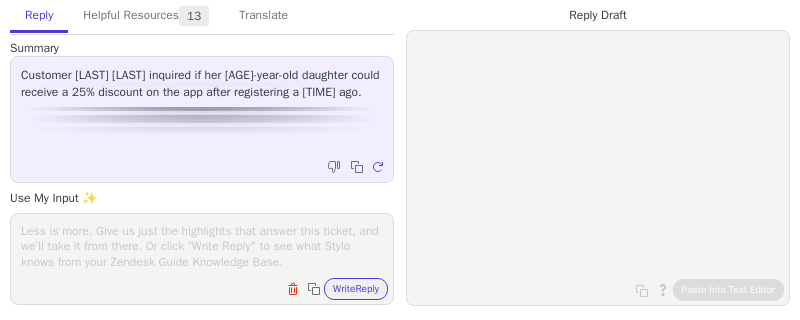 scroll, scrollTop: 0, scrollLeft: 0, axis: both 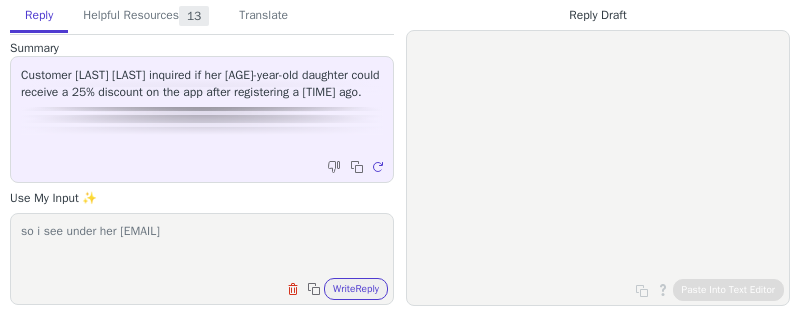 paste on "[EMAIL]" 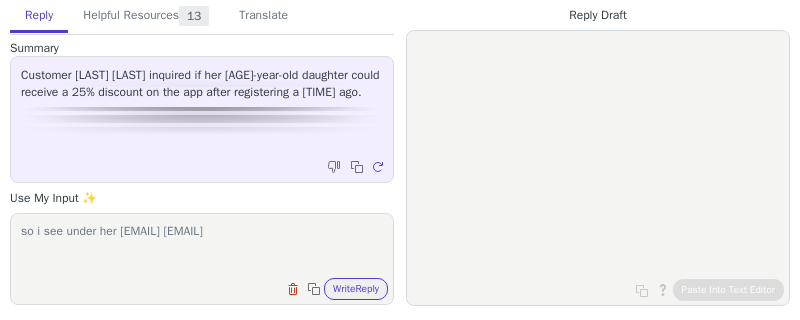 type on "so i see under her [EMAIL] [EMAIL]" 